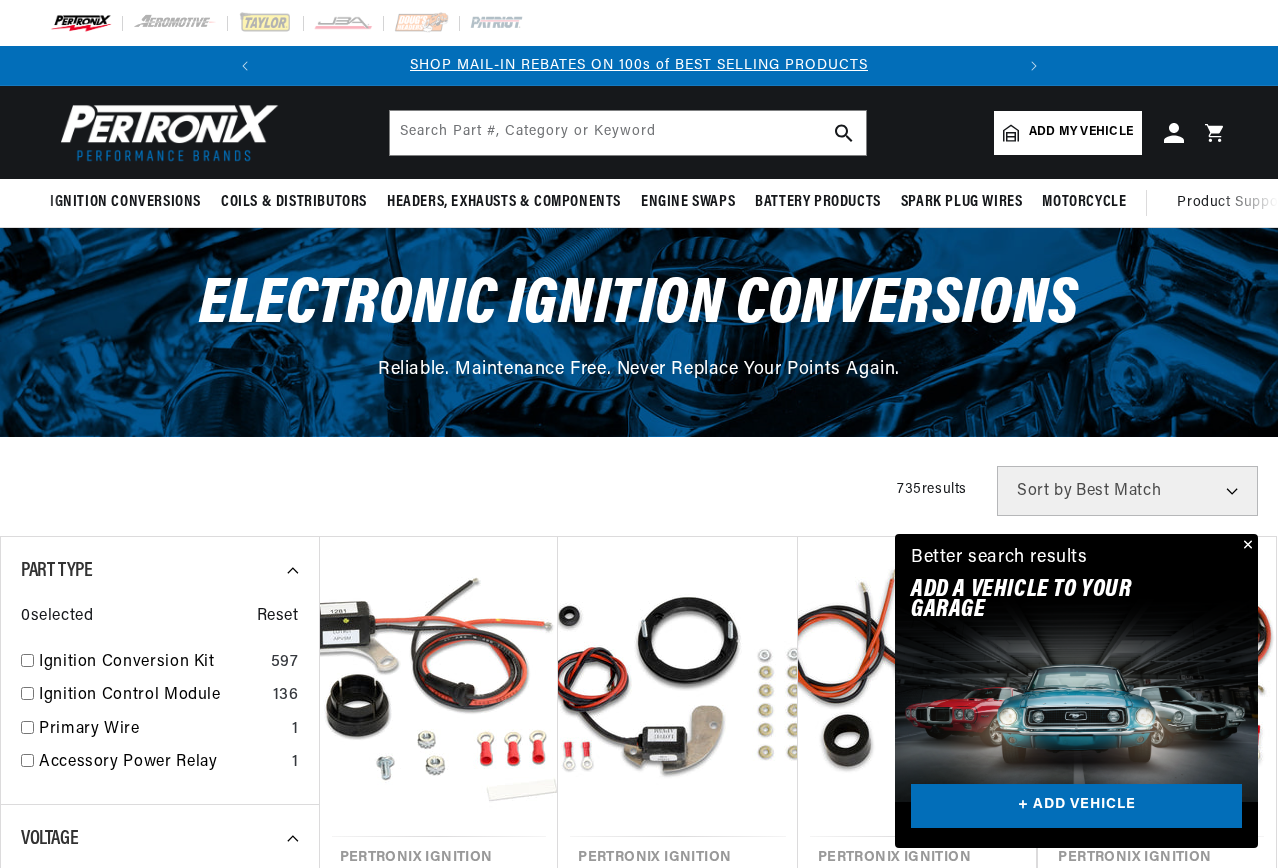 scroll, scrollTop: 0, scrollLeft: 0, axis: both 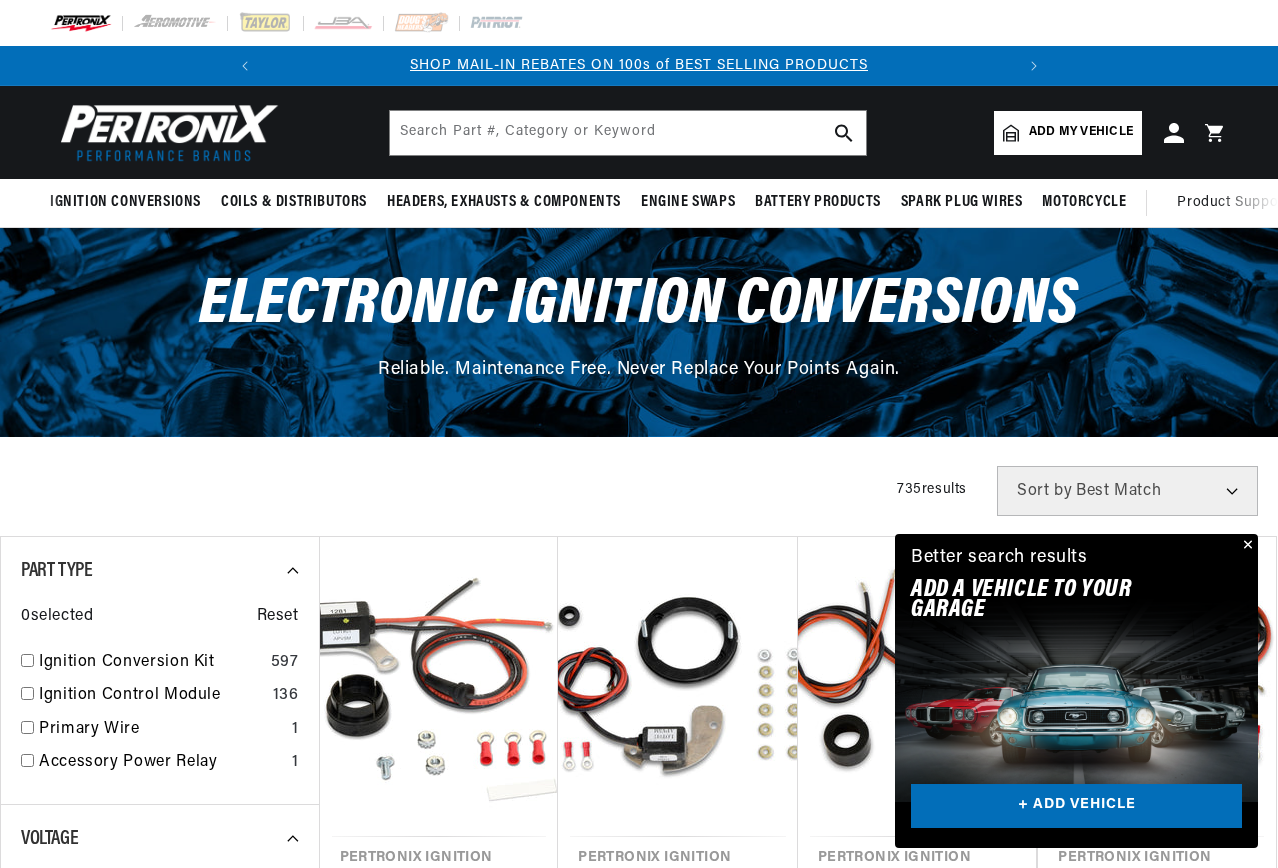 drag, startPoint x: 1244, startPoint y: 541, endPoint x: 1279, endPoint y: 547, distance: 35.510563 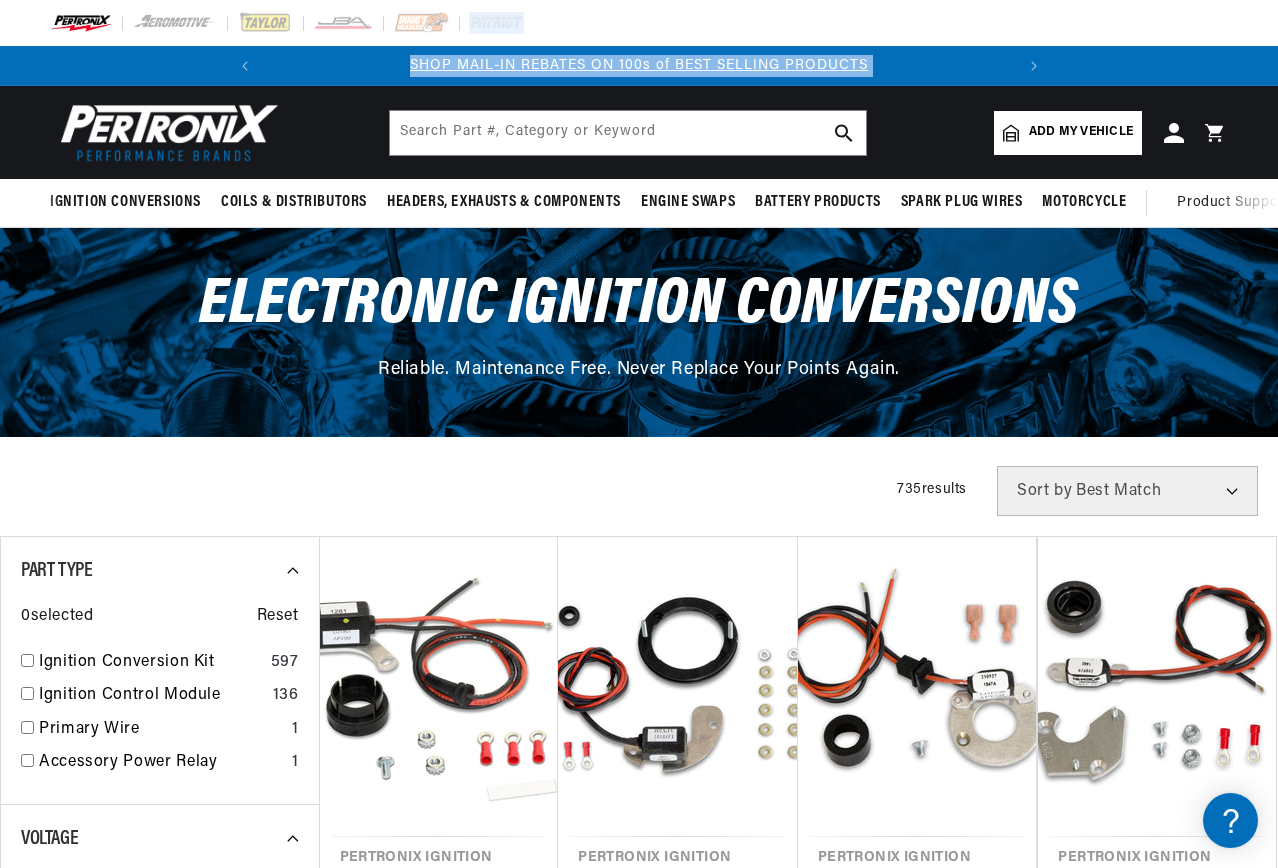 drag, startPoint x: 1277, startPoint y: 54, endPoint x: 1108, endPoint y: 348, distance: 339.1121 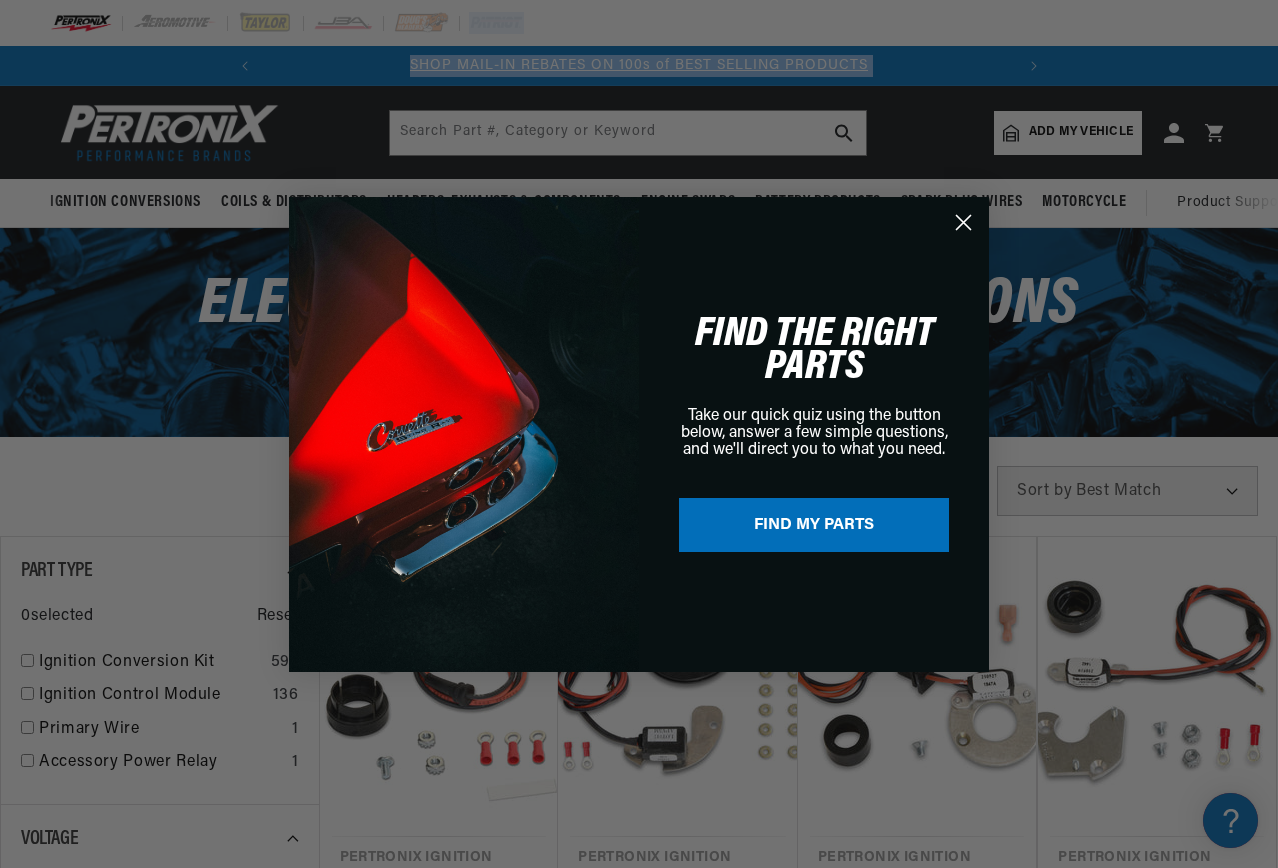 scroll, scrollTop: 200, scrollLeft: 0, axis: vertical 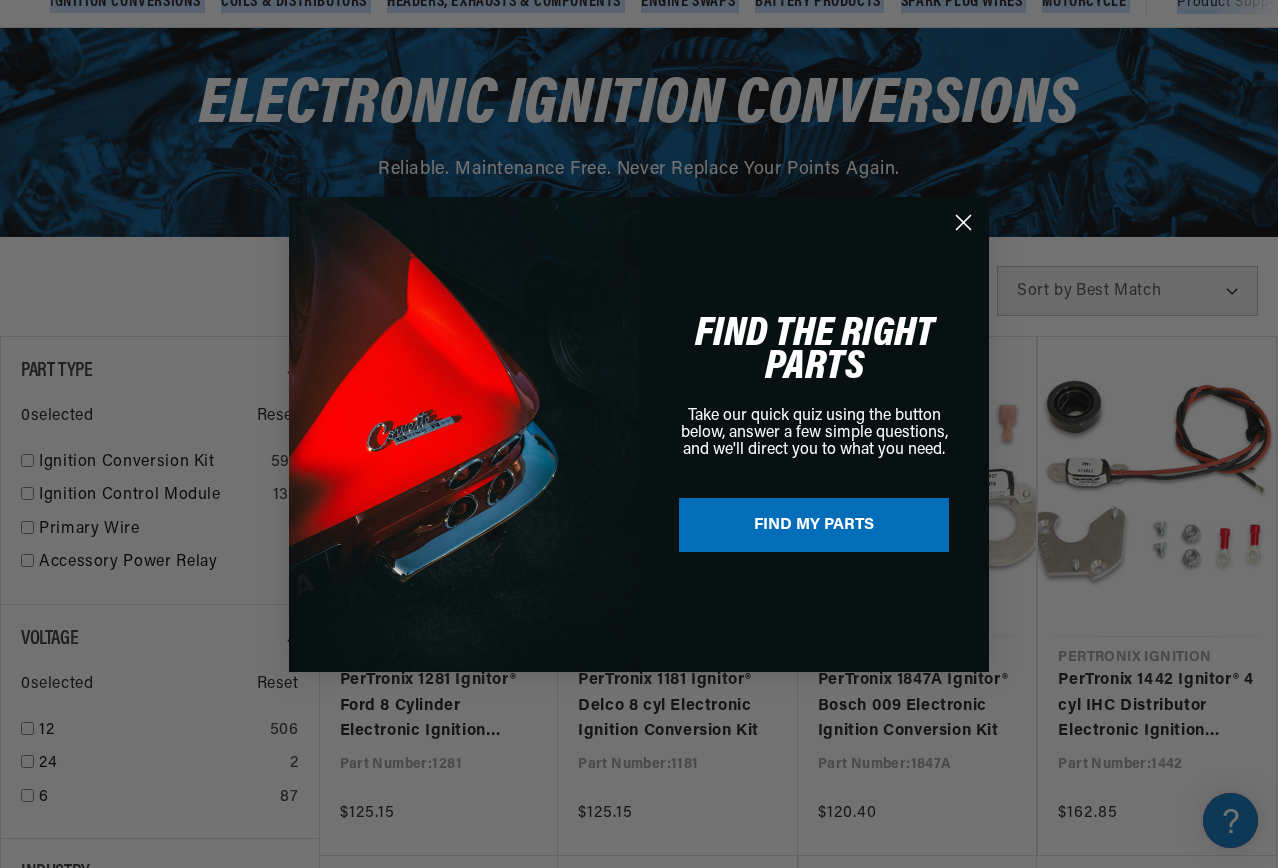 click 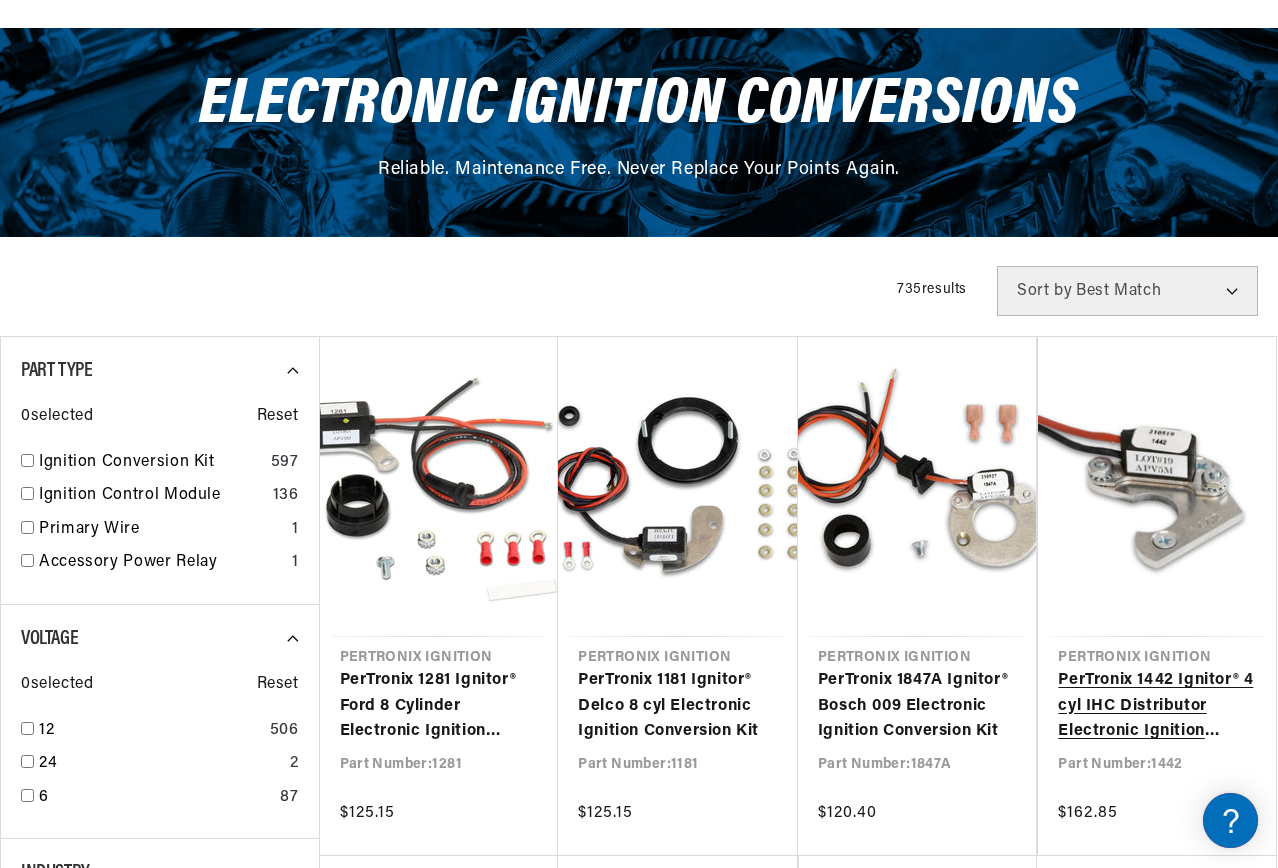 scroll, scrollTop: 300, scrollLeft: 0, axis: vertical 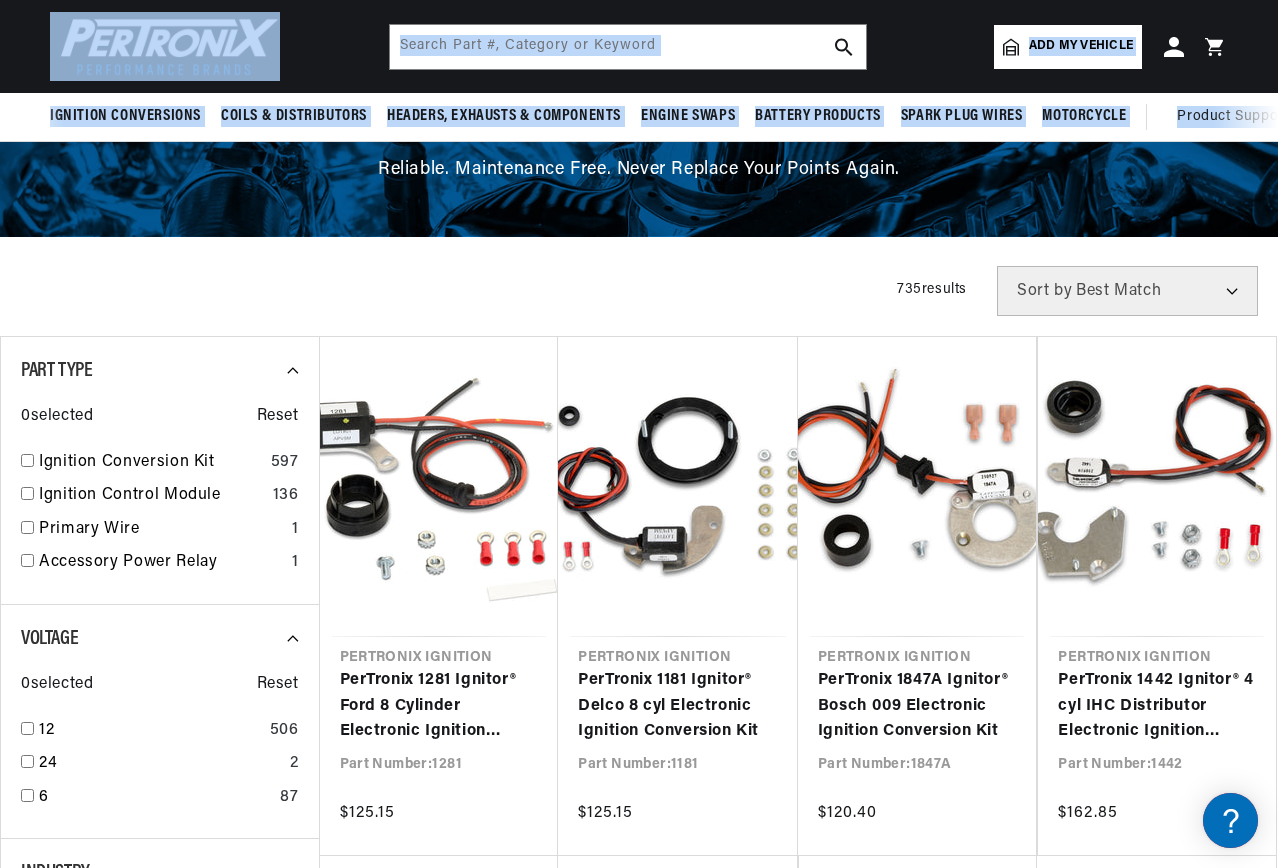 click on "Add my vehicle" at bounding box center (1081, 46) 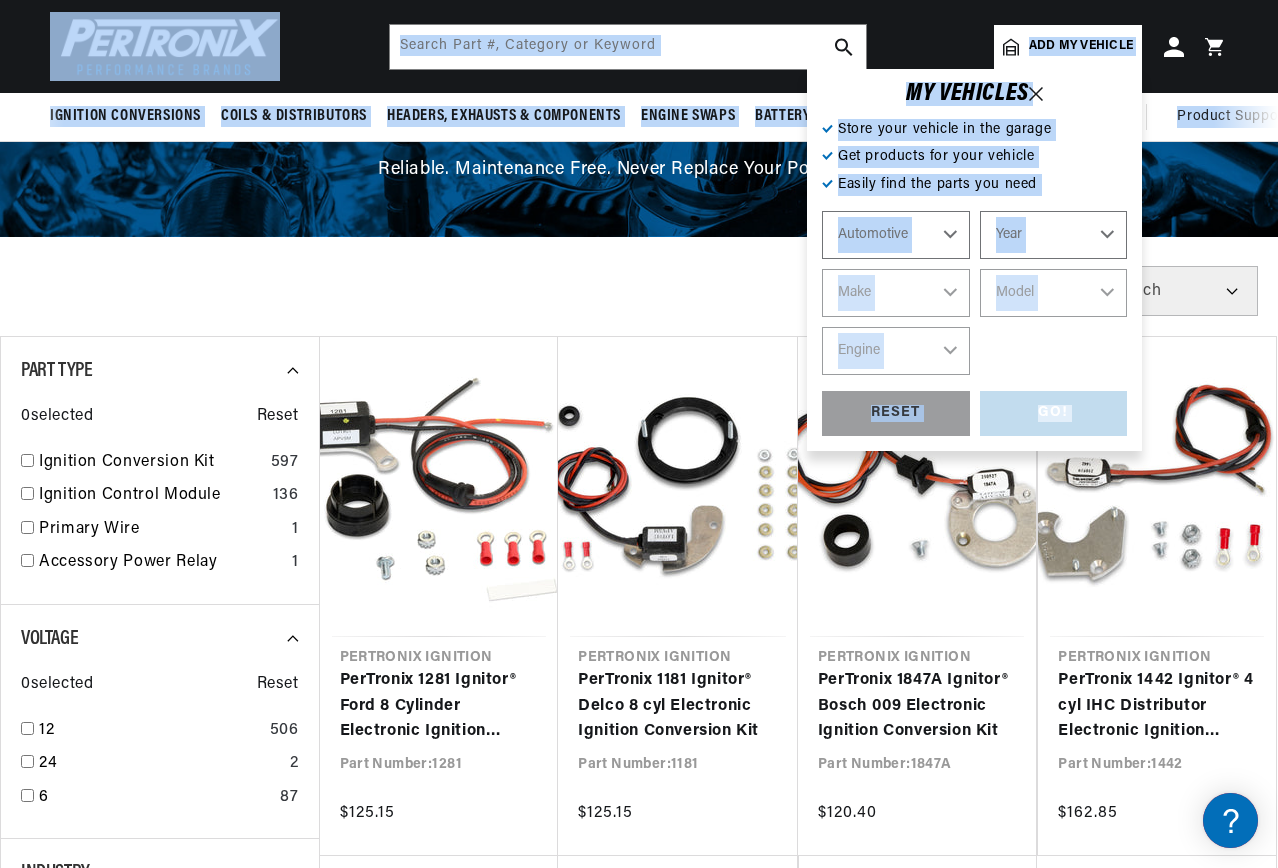 scroll, scrollTop: 0, scrollLeft: 0, axis: both 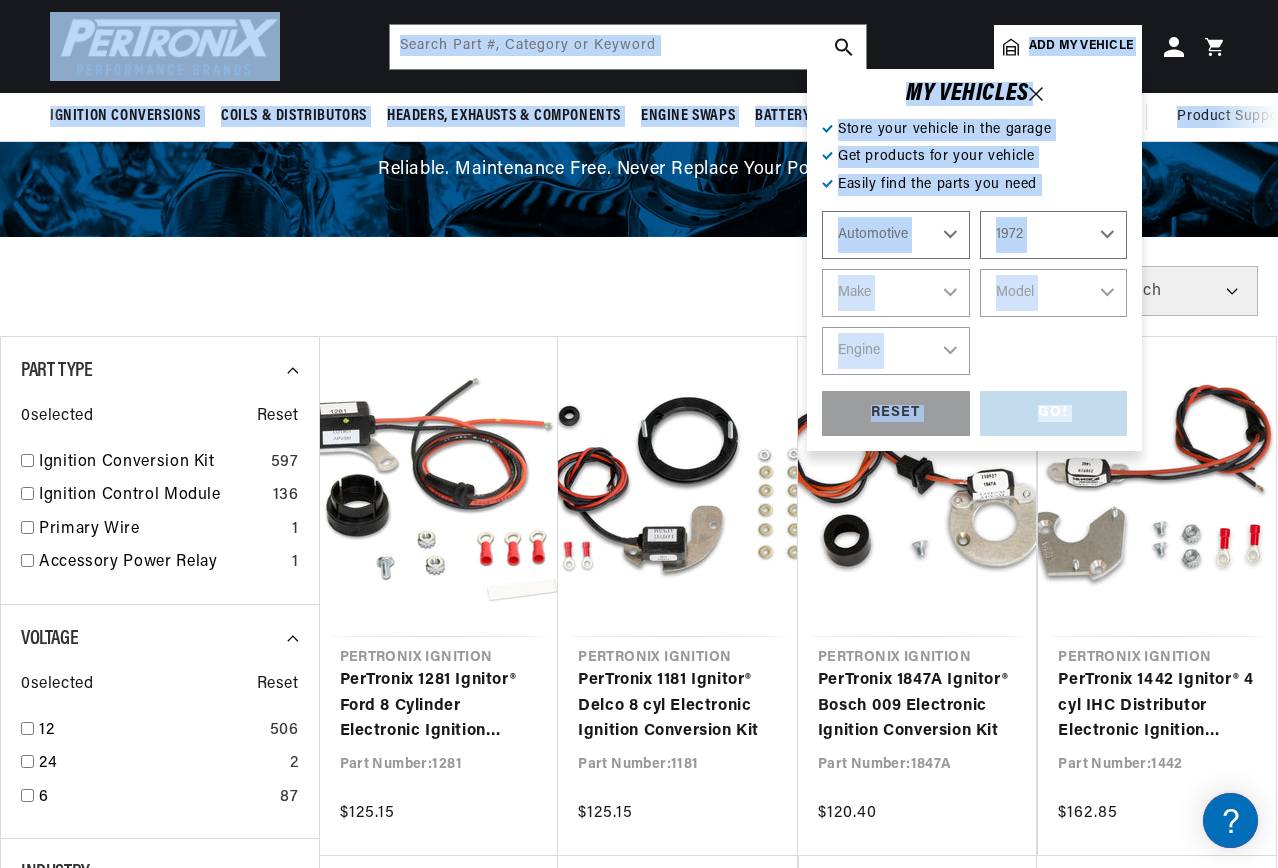 click on "Year
2022
2021
2020
2019
2018
2017
2016
2015
2014
2013
2012
2011
2010
2009
2008
2007
2006
2005
2004
2003
2002
2001
2000
1999
1998
1997
1996
1995
1994
1993
1992
1991
1990
1989
1988
1987
1986 1985" at bounding box center (1054, 235) 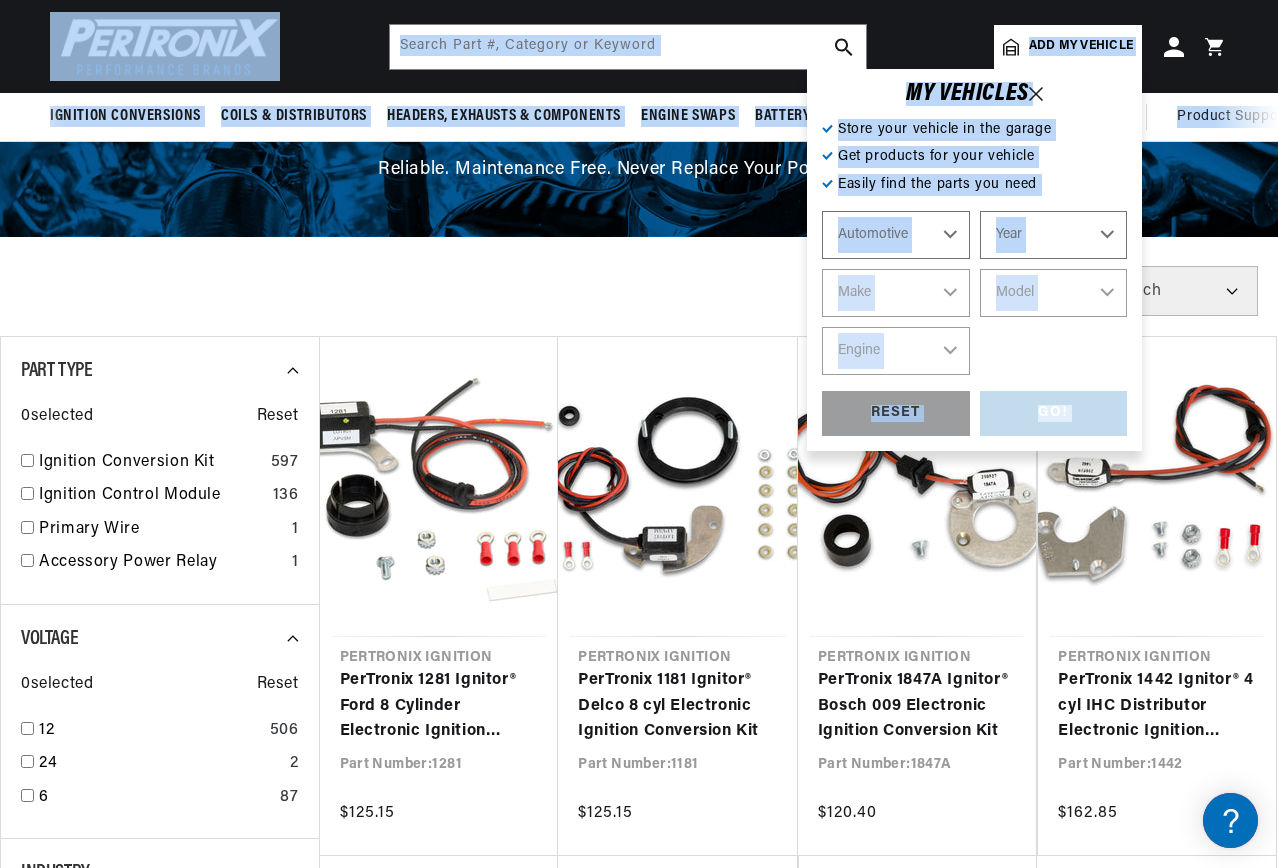 select on "1972" 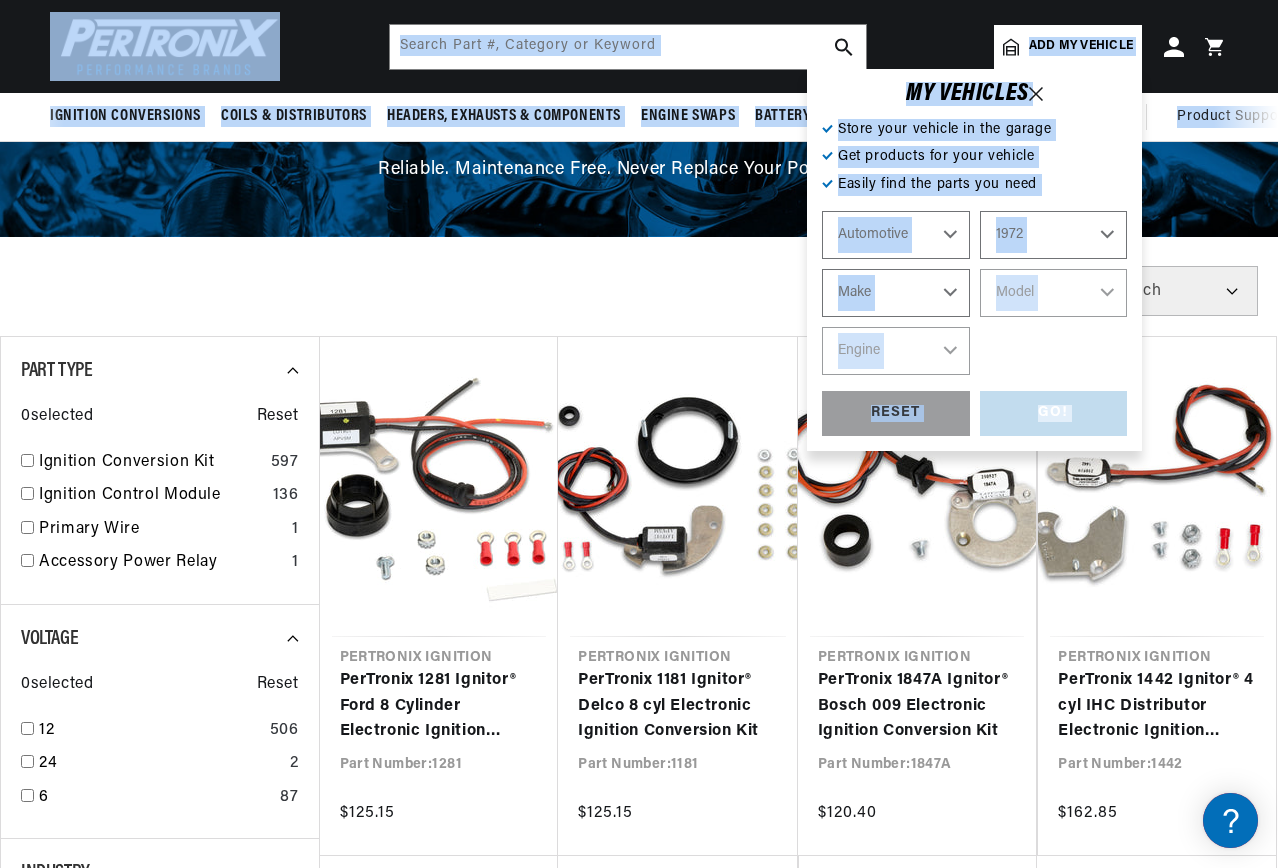 click on "Make
Alfa Romeo
American Motors
Aston Martin
Audi
Austin
BMW
Buick
Cadillac
Checker
Chevrolet
Chrysler
Citroen
DeTomaso
Dodge
Ferrari
Fiat
Ford
Ford (Europe)
GMC
IHC Truck
International
Jaguar
Jeep
Lamborghini
Lincoln
Lotus
Maserati
Mazda
Mercedes-Benz
Mercury
MG
Nissan
Oldsmobile Opel" at bounding box center [896, 293] 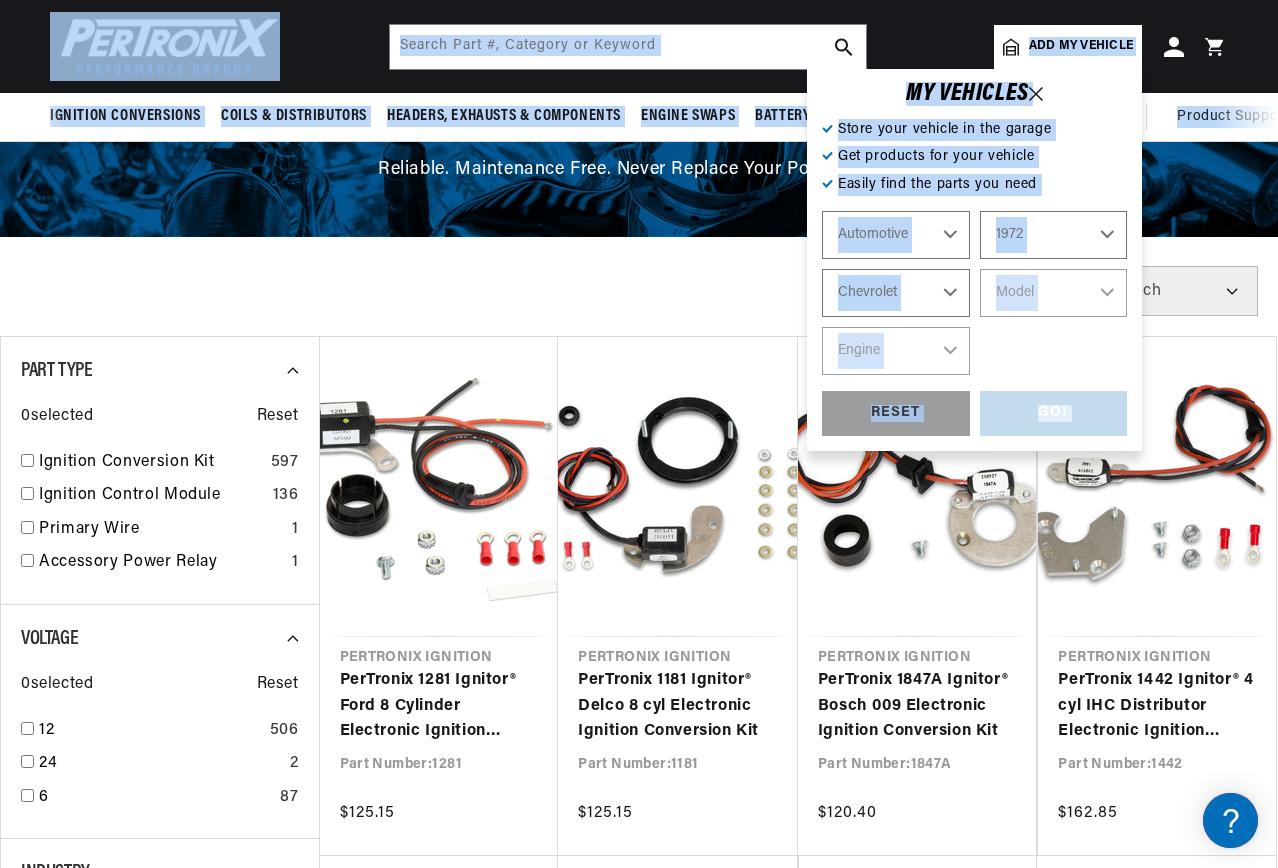click on "Make
Alfa Romeo
American Motors
Aston Martin
Audi
Austin
BMW
Buick
Cadillac
Checker
Chevrolet
Chrysler
Citroen
DeTomaso
Dodge
Ferrari
Fiat
Ford
Ford (Europe)
GMC
IHC Truck
International
Jaguar
Jeep
Lamborghini
Lincoln
Lotus
Maserati
Mazda
Mercedes-Benz
Mercury
MG
Nissan
Oldsmobile Opel" at bounding box center (896, 293) 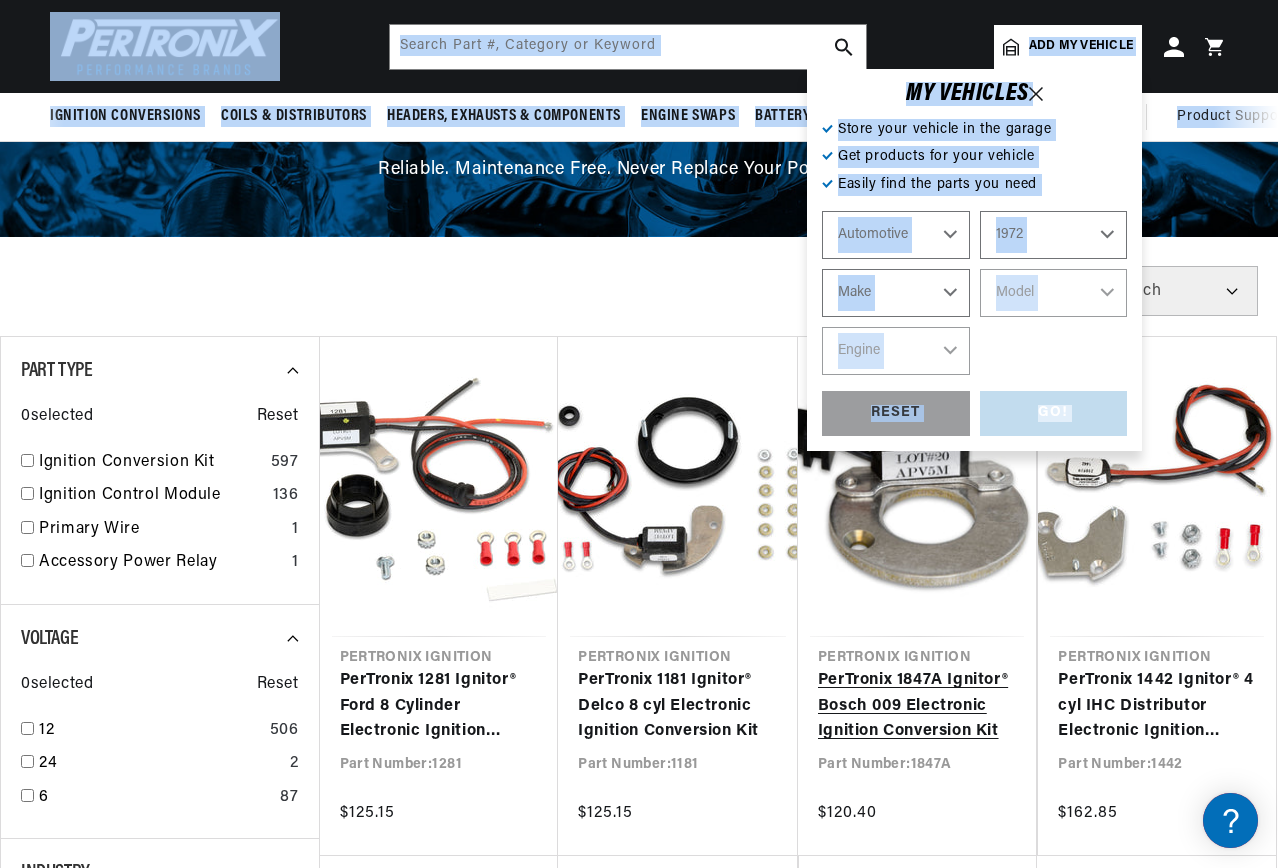select on "Chevrolet" 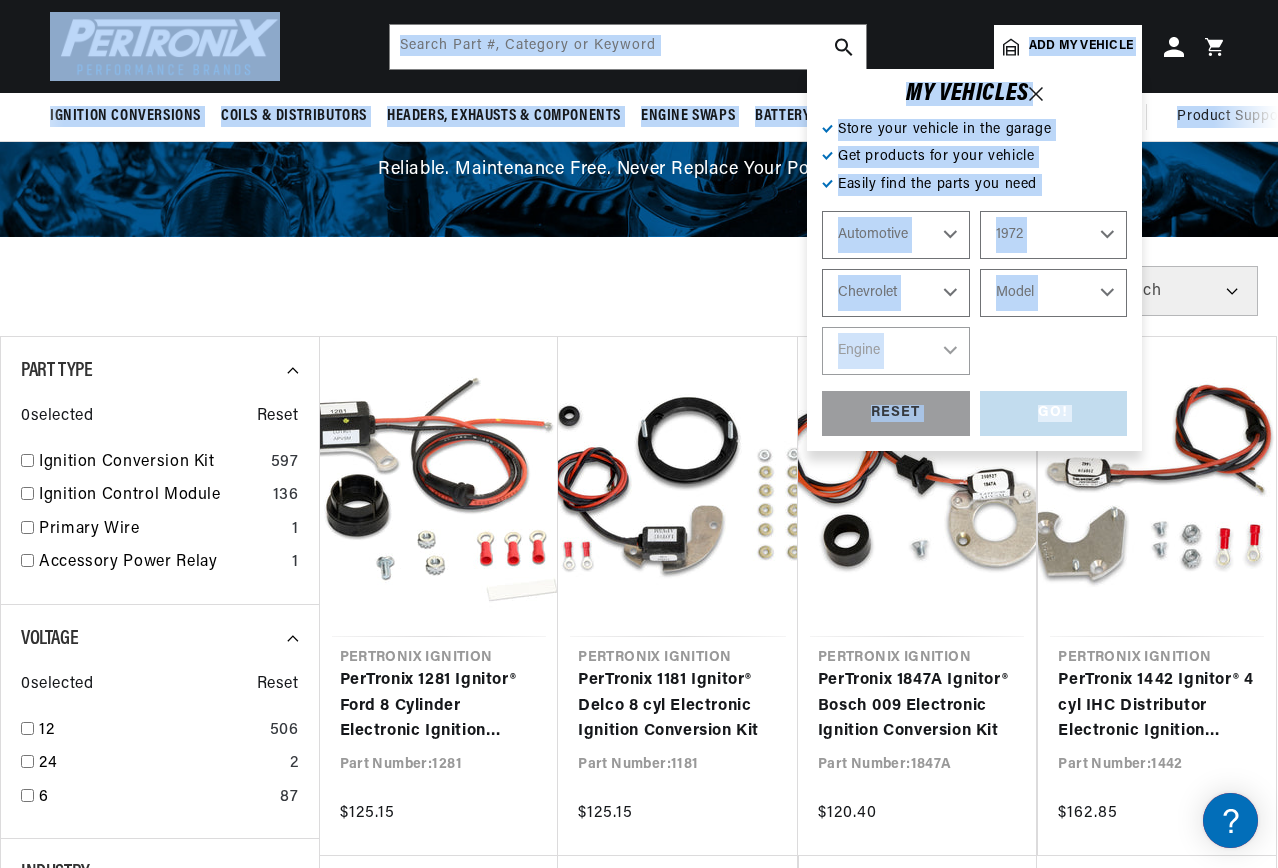 scroll, scrollTop: 0, scrollLeft: 0, axis: both 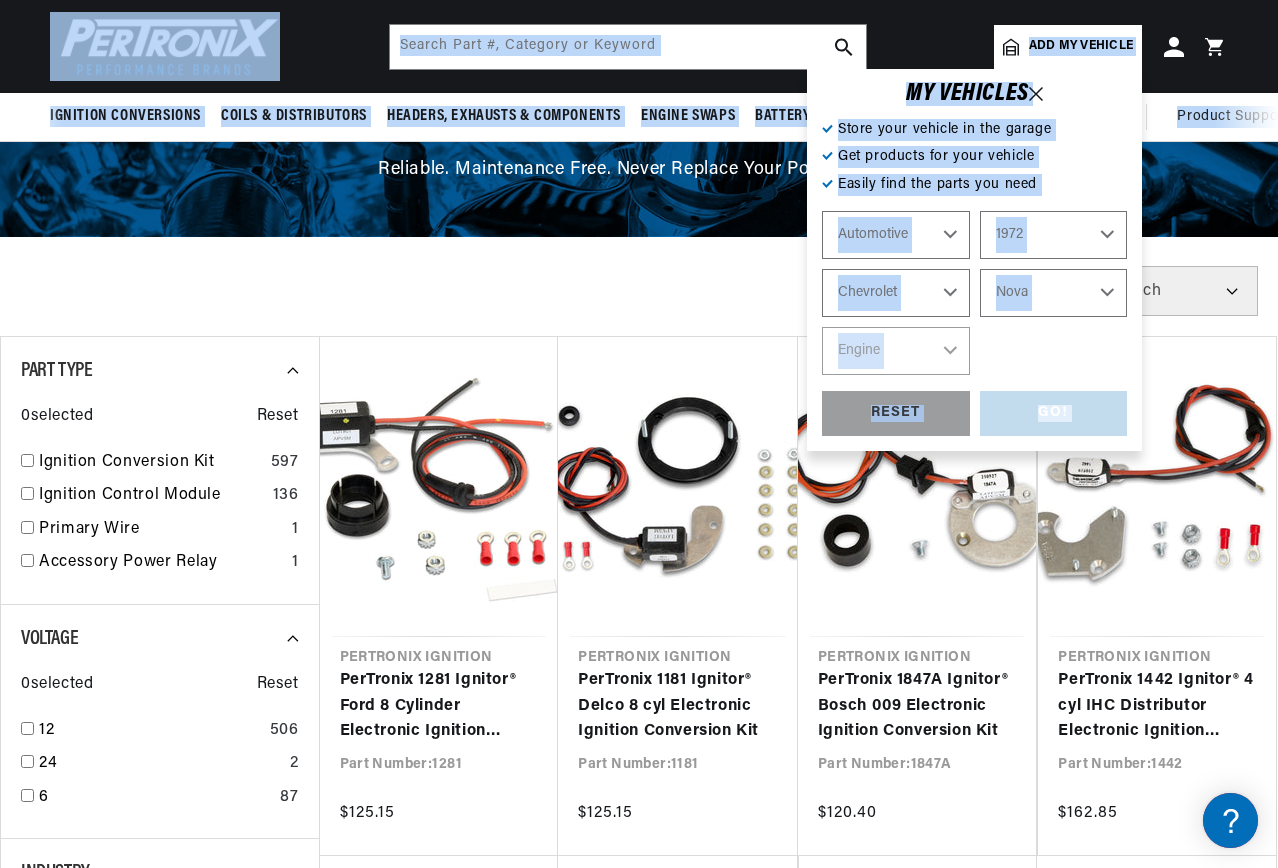 click on "Model
Bel Air
Biscayne
Blazer
Brookwood
C10 Pickup
C10 Suburban
C20 Pickup
C20 Suburban
C30 Pickup
C50
C60
Camaro
Caprice
Chevelle
Corvette
El Camino
G10 Van
G20 Van
G30 Van
Impala
K10 Pickup
K10 Suburban
K20 Pickup
K20 Suburban
K30 Pickup
Kingswood
Luv Pickup
Monte Carlo
Nova
P10 Van
P20 Van
P30 Van Vega" at bounding box center [1054, 293] 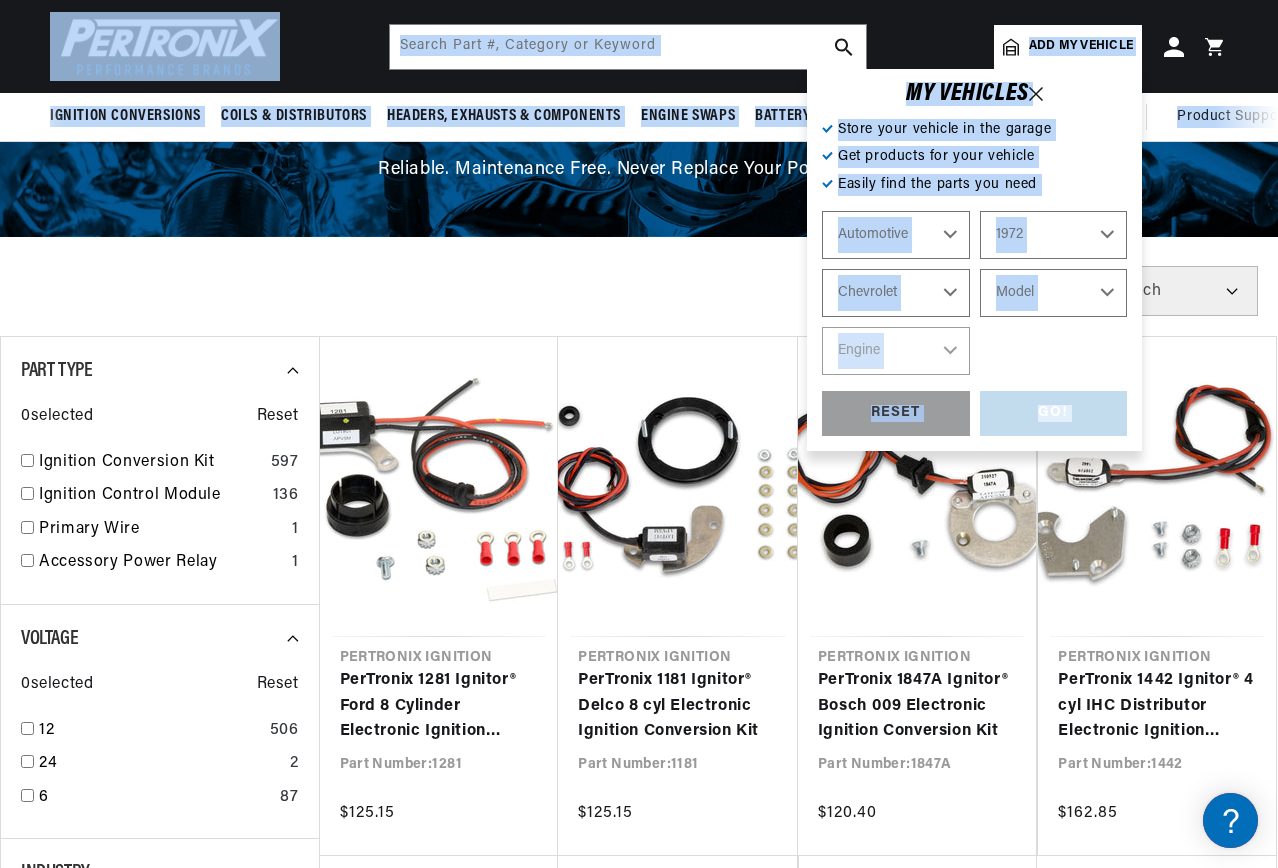 select on "Nova" 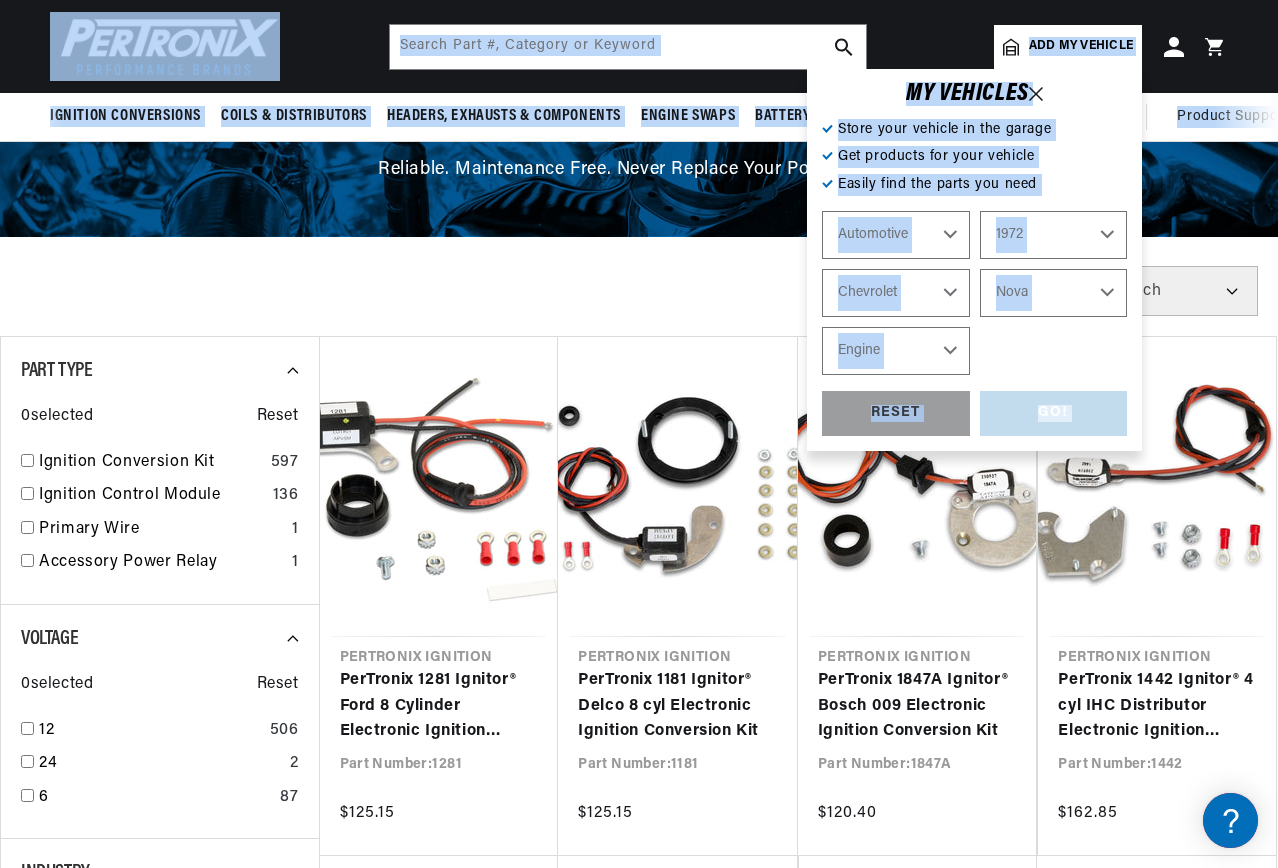 scroll, scrollTop: 0, scrollLeft: 746, axis: horizontal 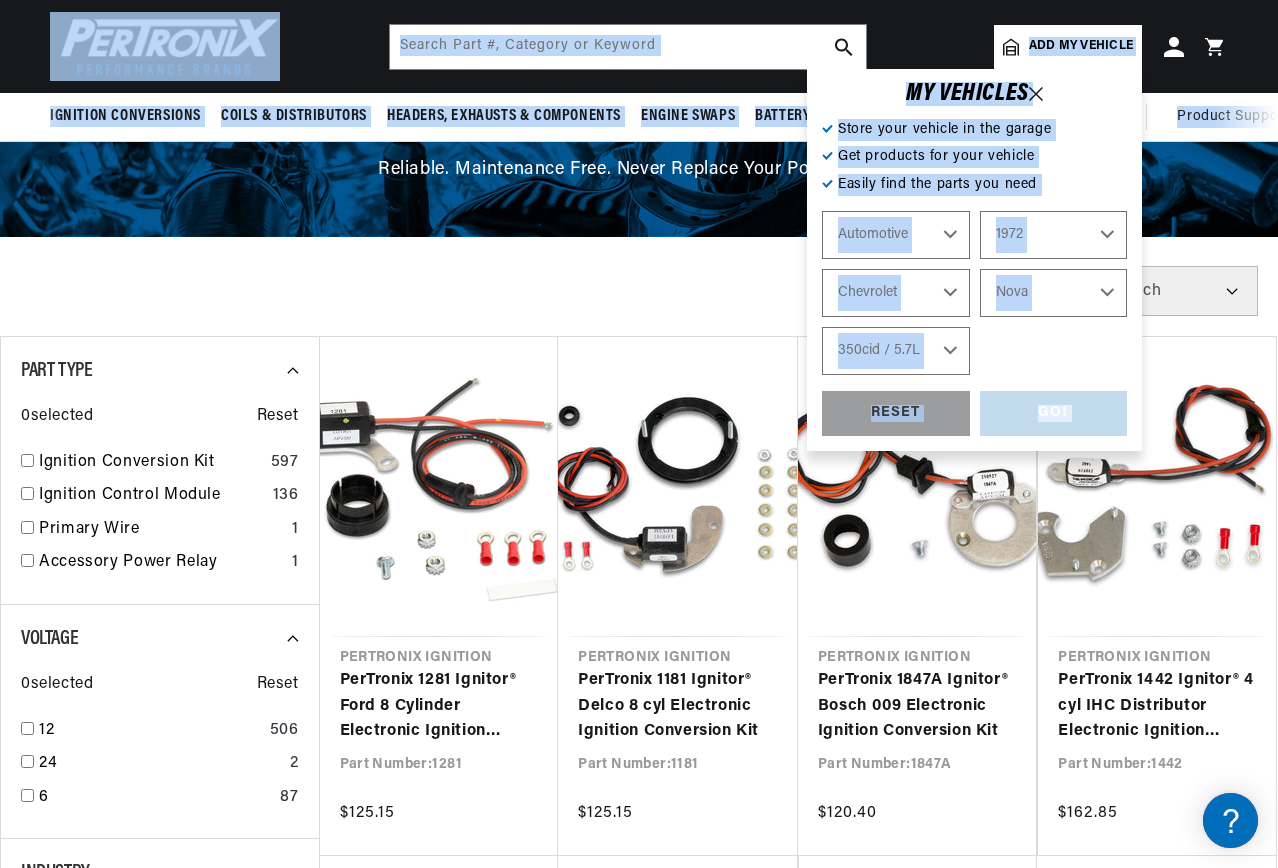 click on "Engine
3.8L
6.5L
250cid / 4.1L
305cid / 5.0L
307cid / 5.0L
350cid / 5.7L
400cid / 6.6L
454cid / 7.4L" at bounding box center [896, 351] 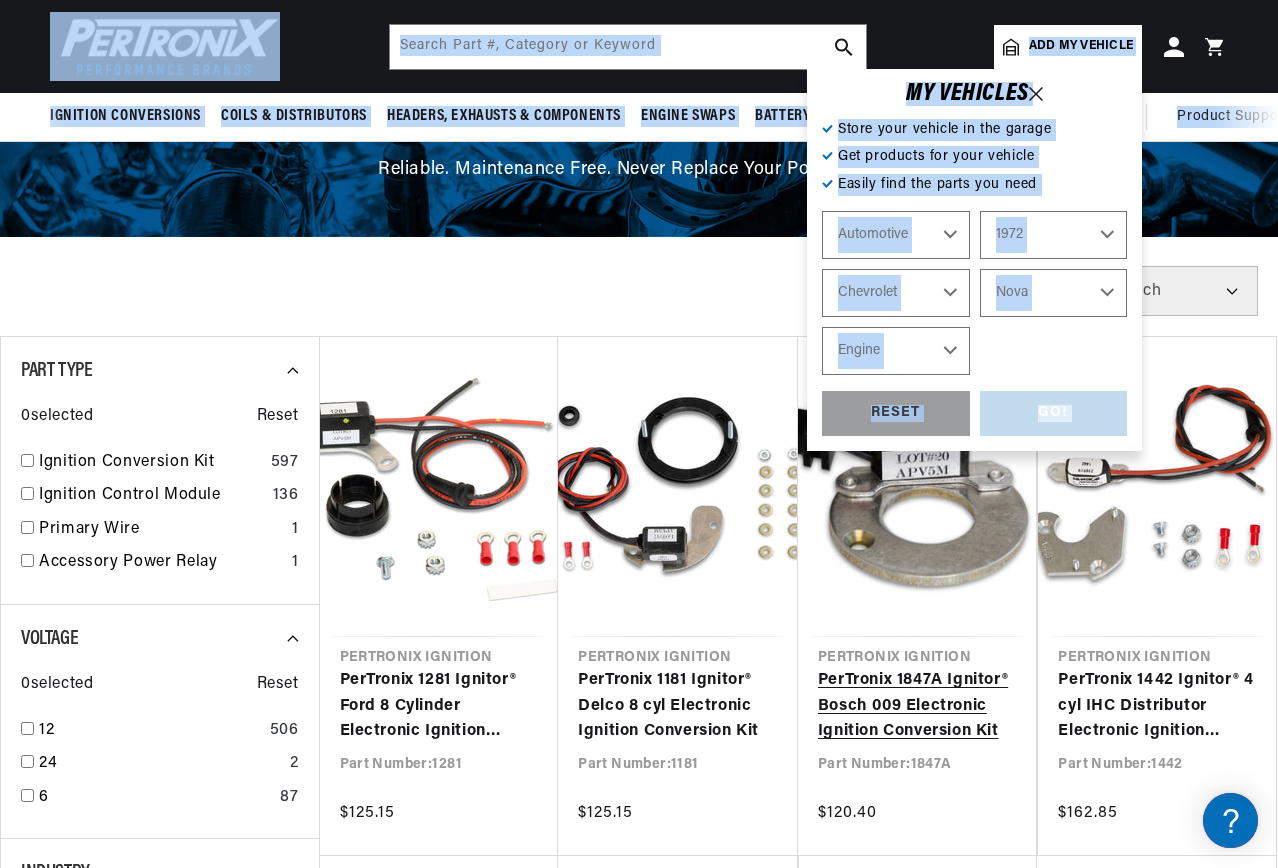 select on "350cid-5.7L" 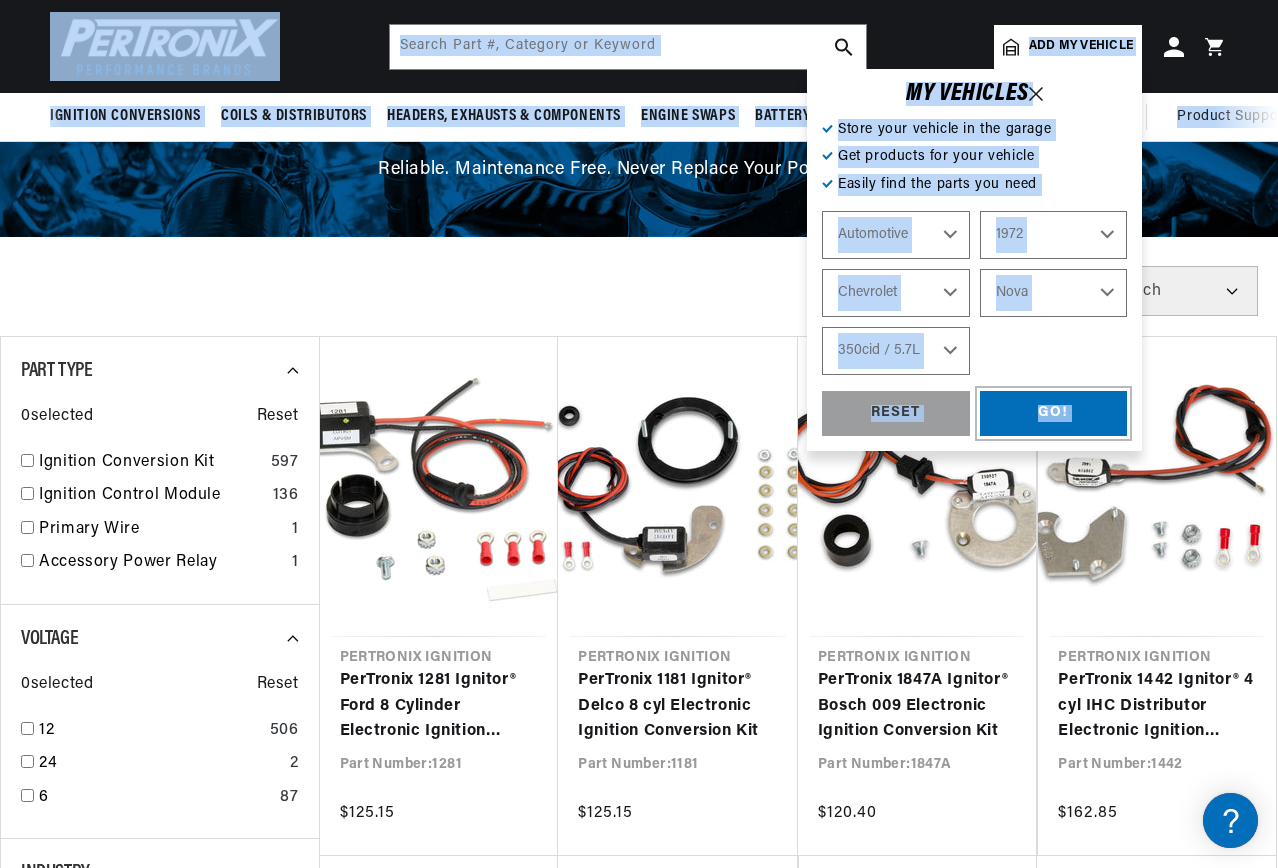 click on "GO!" at bounding box center [1054, 413] 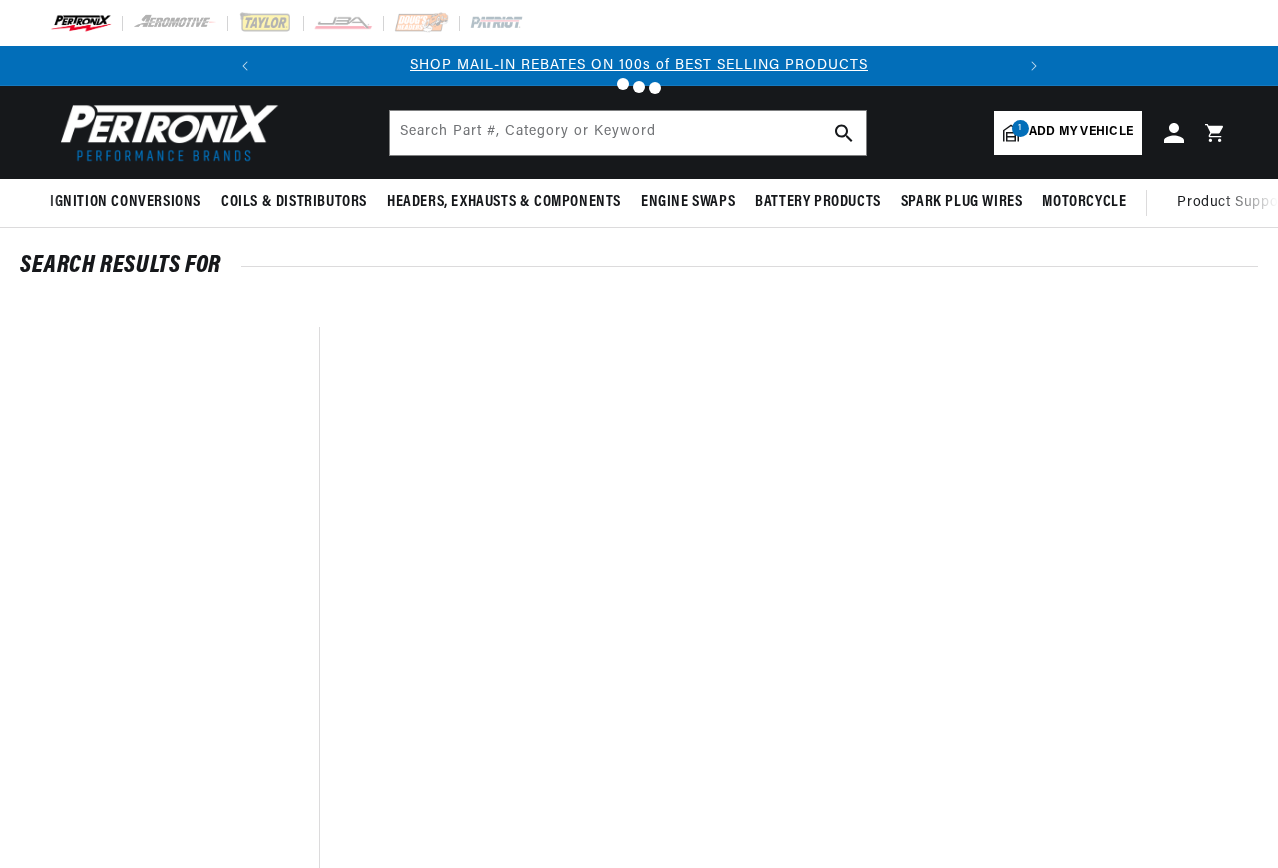 scroll, scrollTop: 0, scrollLeft: 0, axis: both 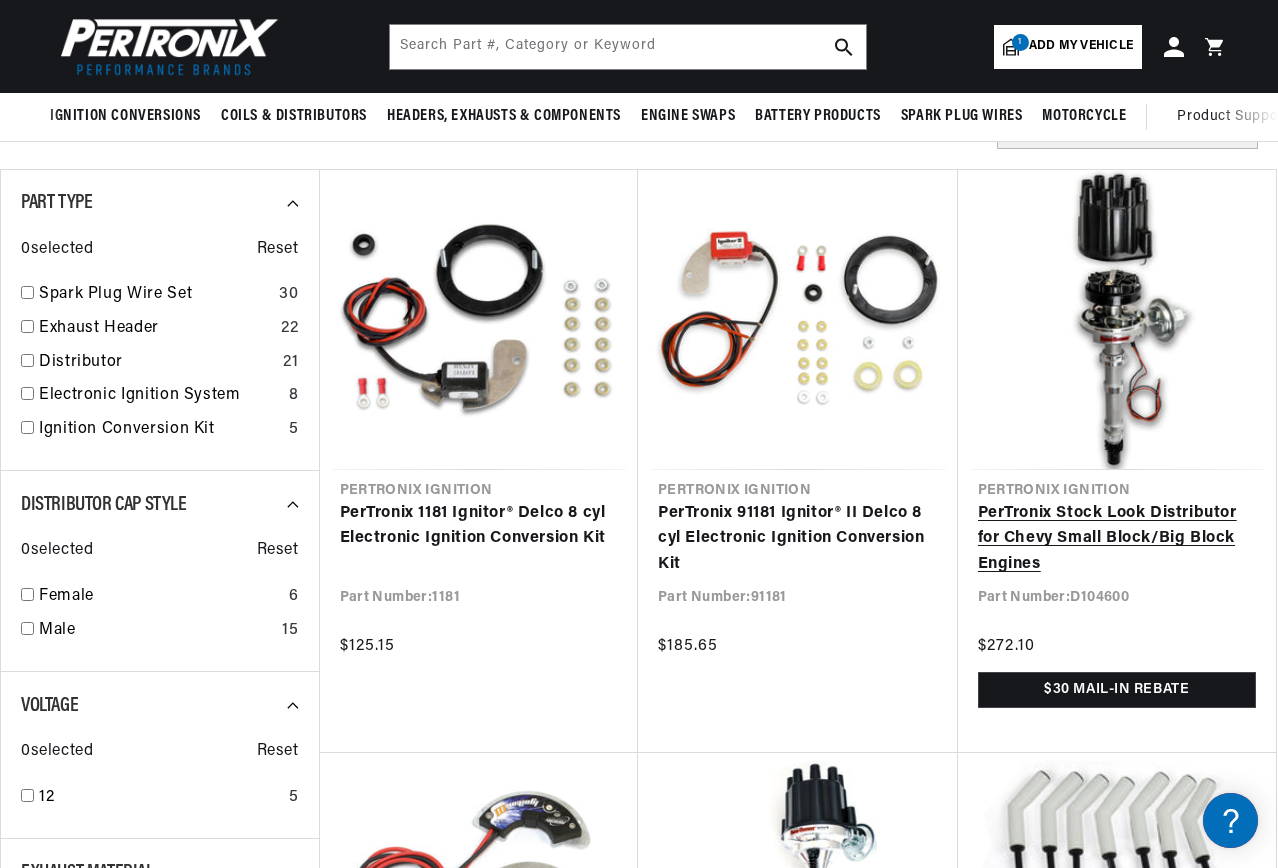 click on "PerTronix Stock Look Distributor for Chevy Small Block/Big Block Engines" at bounding box center (1117, 539) 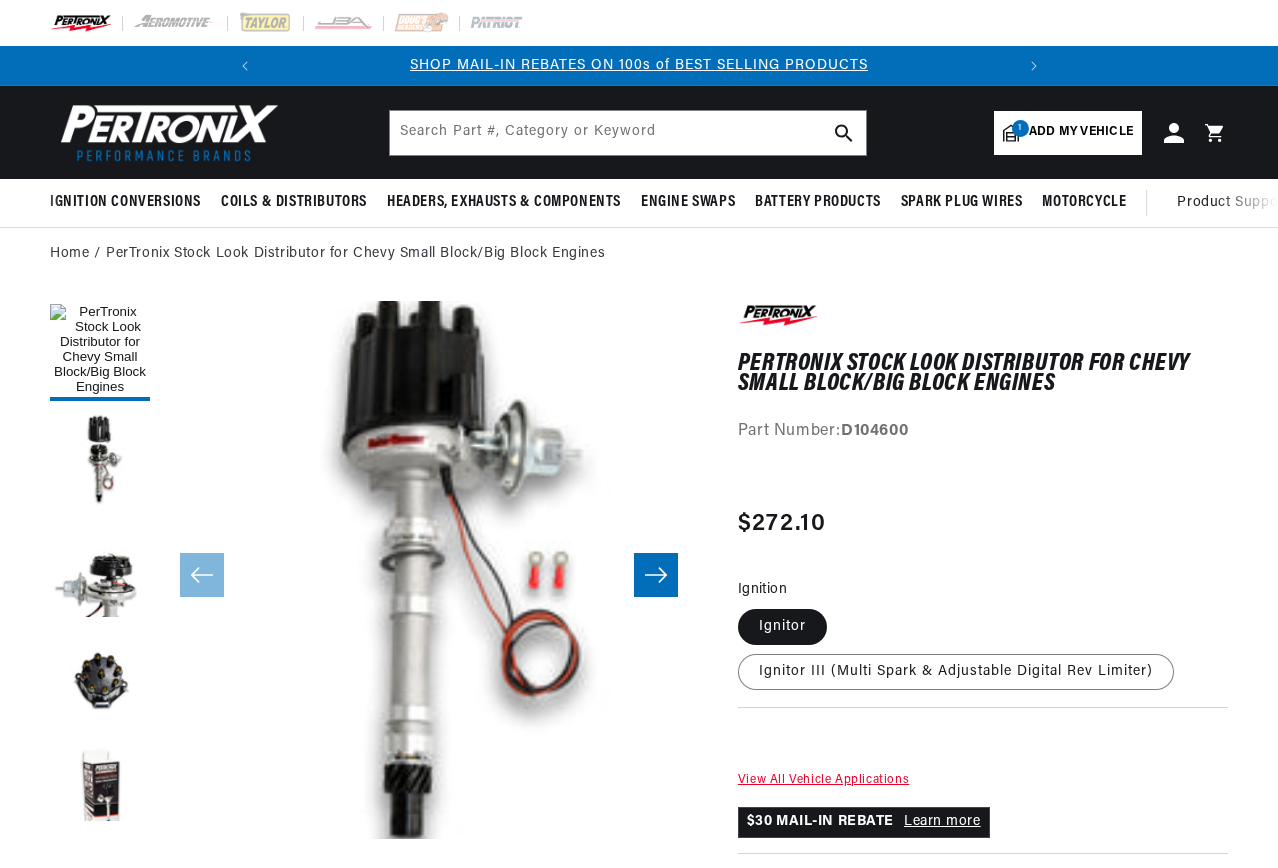 click on "Part Number:  D104600" at bounding box center (983, 432) 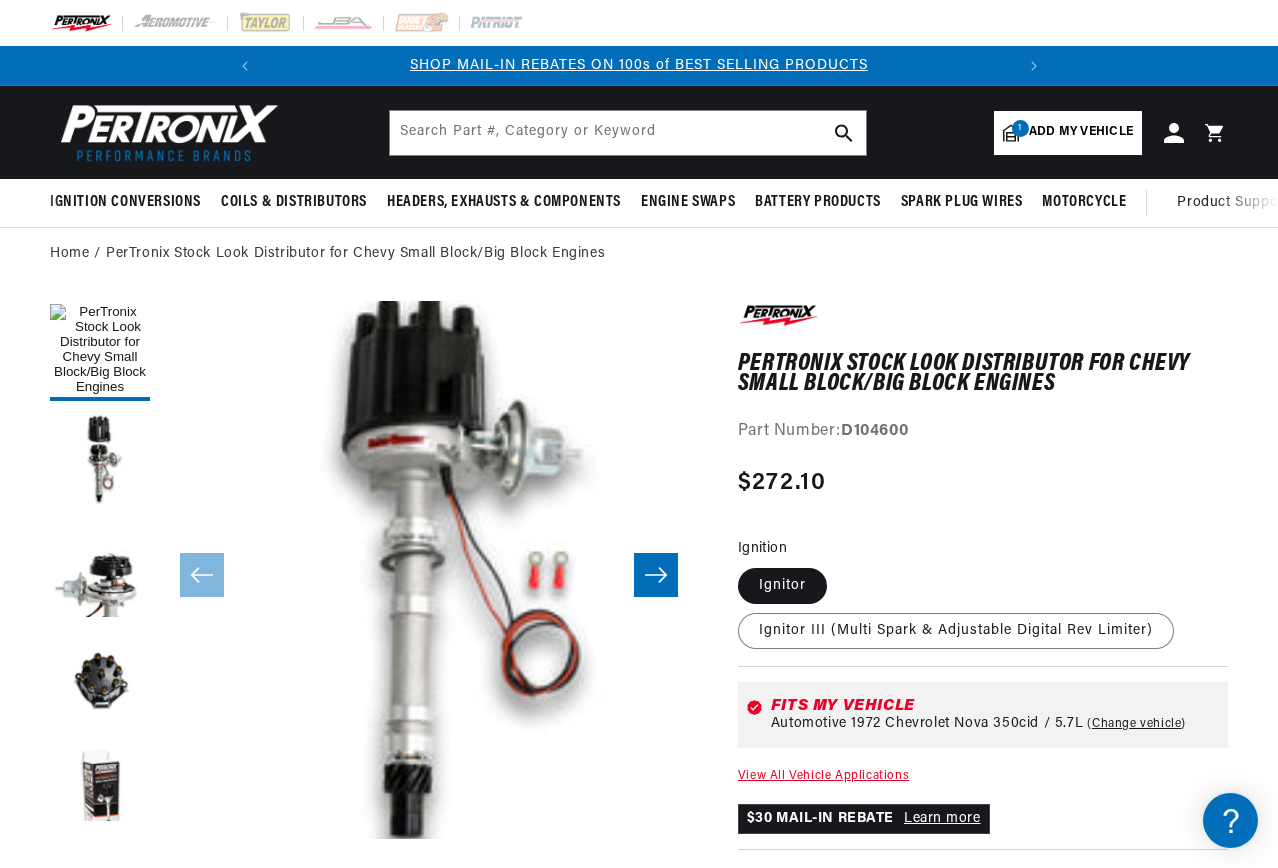 scroll, scrollTop: 0, scrollLeft: 0, axis: both 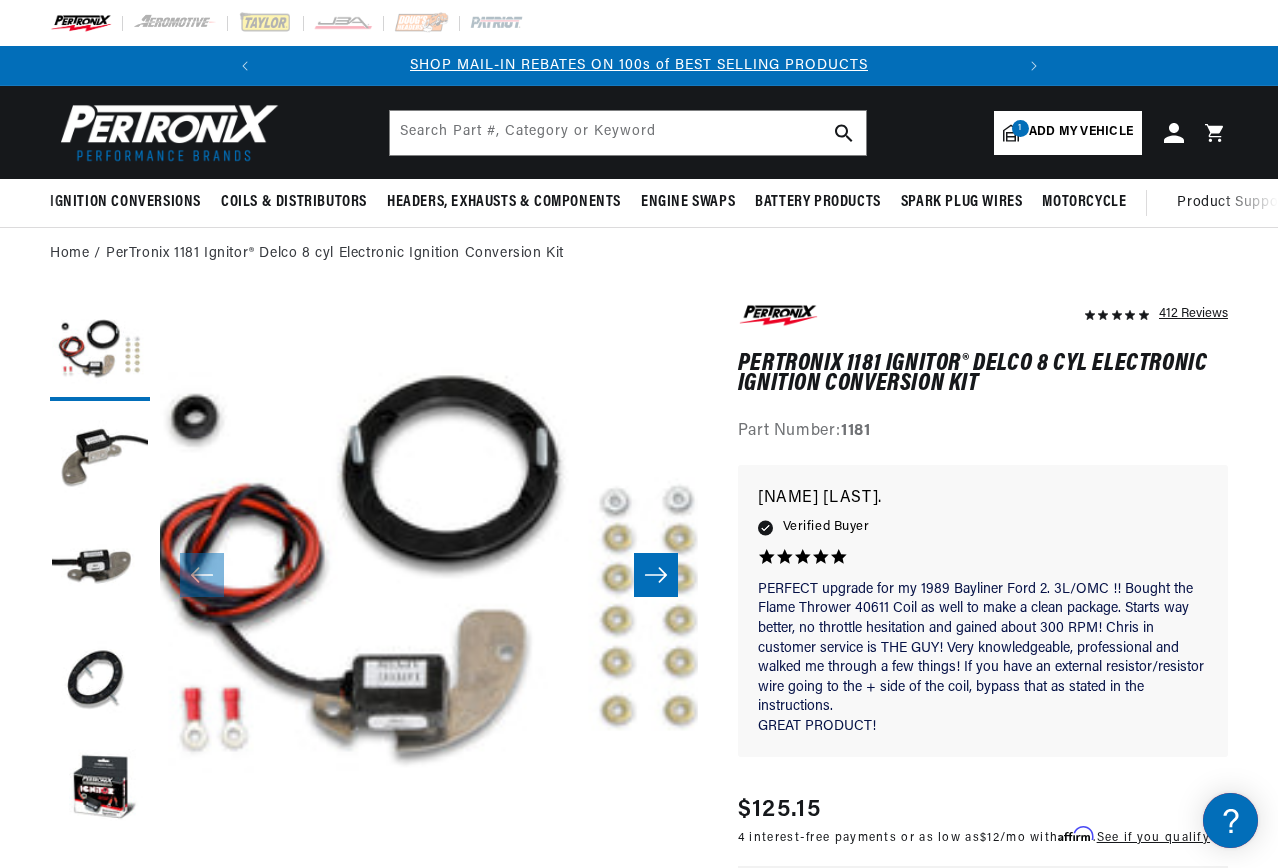 click on "Open media 1 in modal" at bounding box center [106, 892] 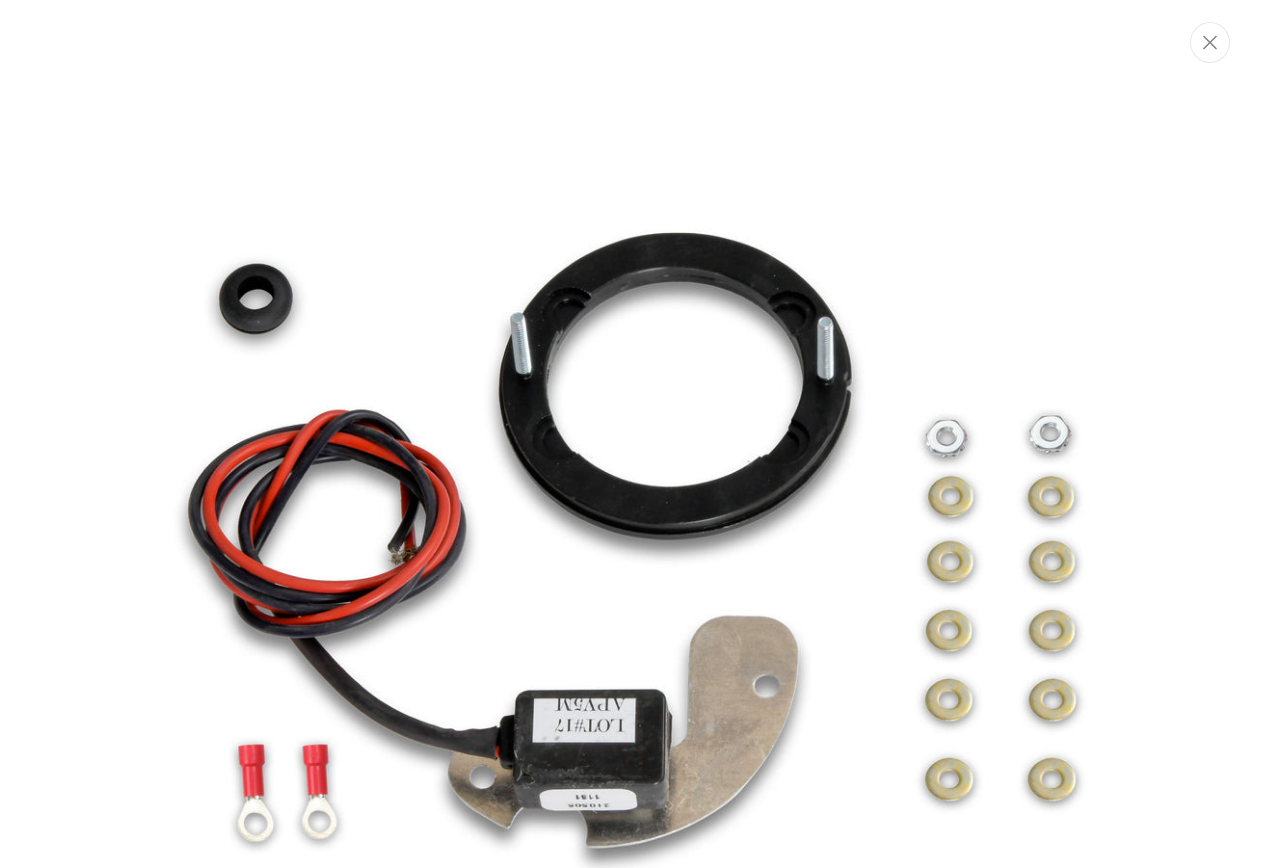 scroll, scrollTop: 115, scrollLeft: 0, axis: vertical 